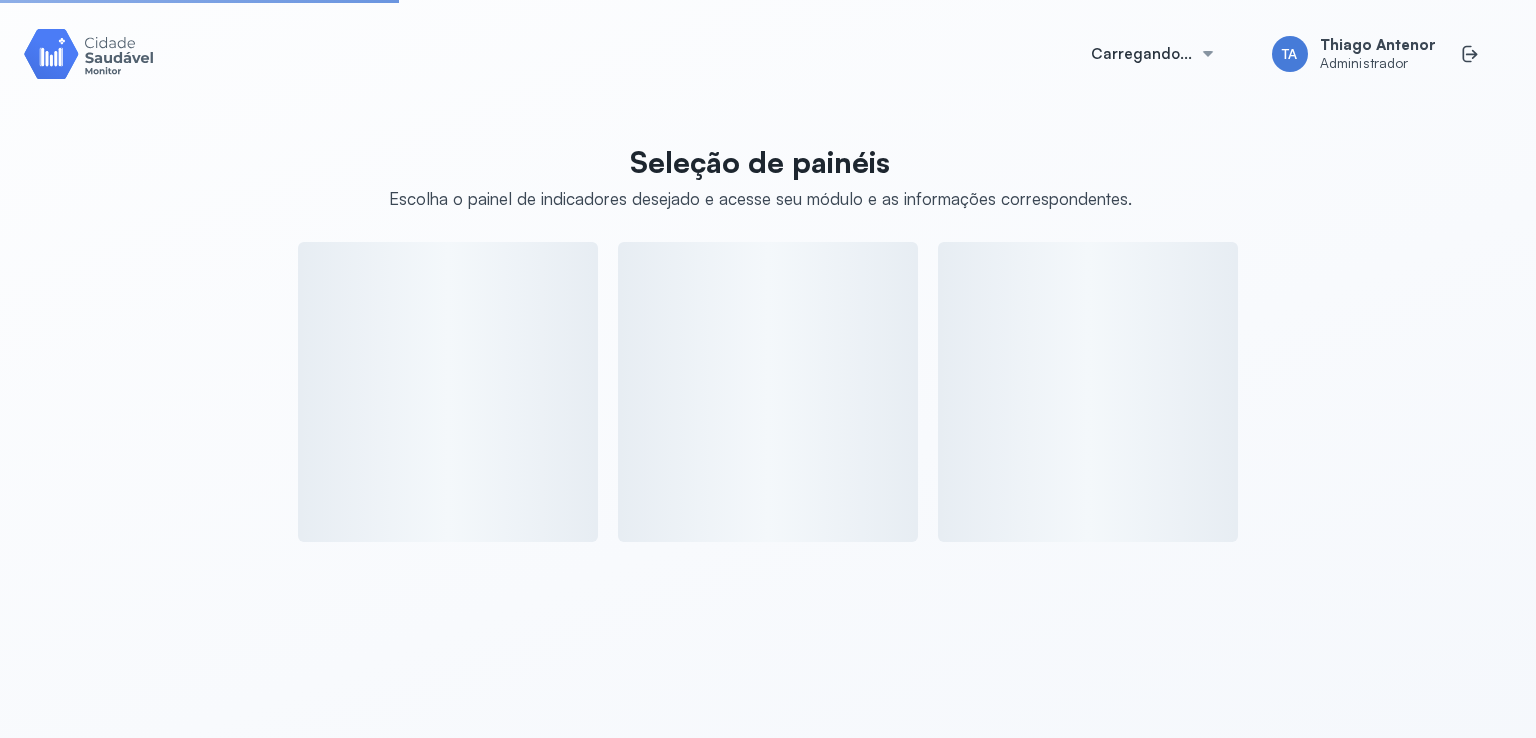 scroll, scrollTop: 0, scrollLeft: 0, axis: both 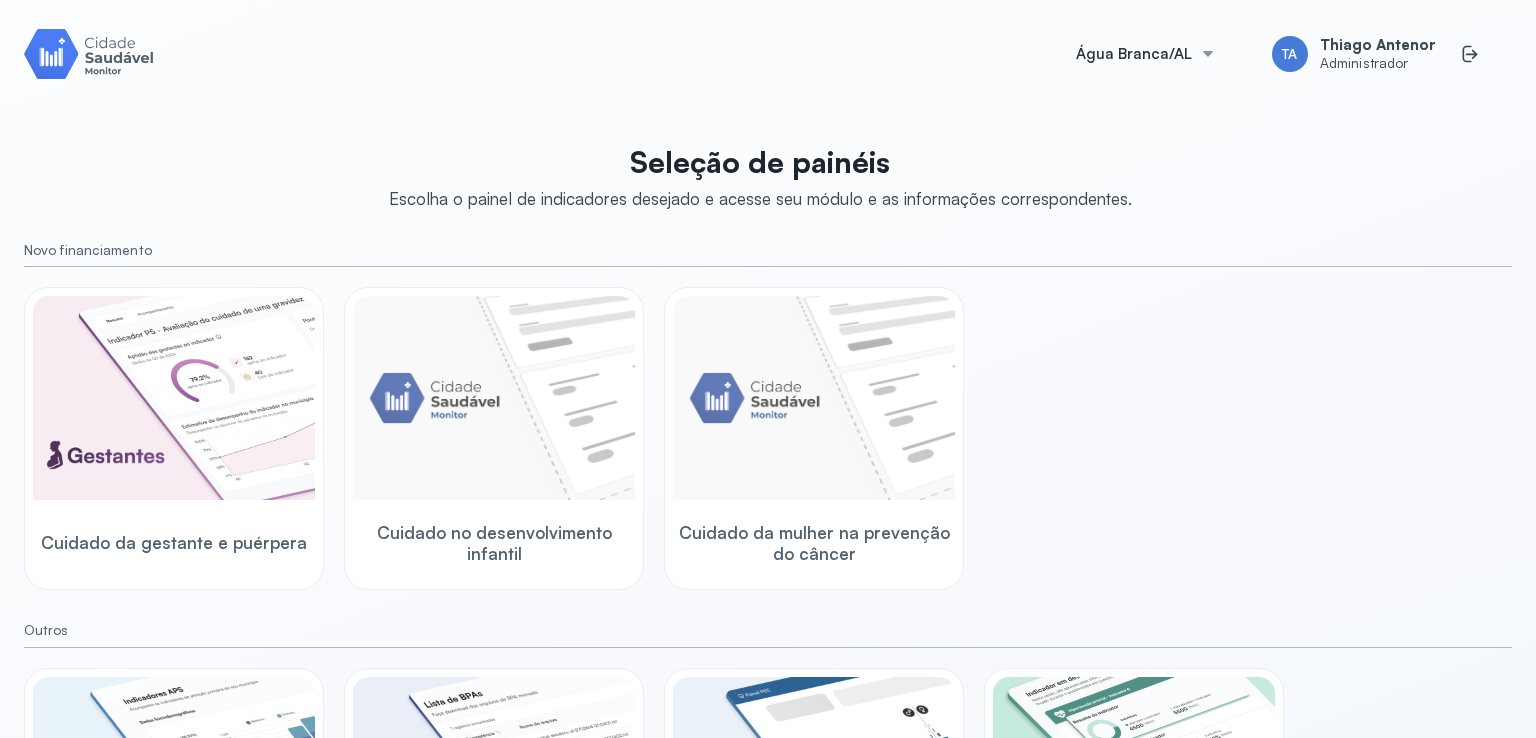 click on "Água Branca/AL" at bounding box center (1134, 54) 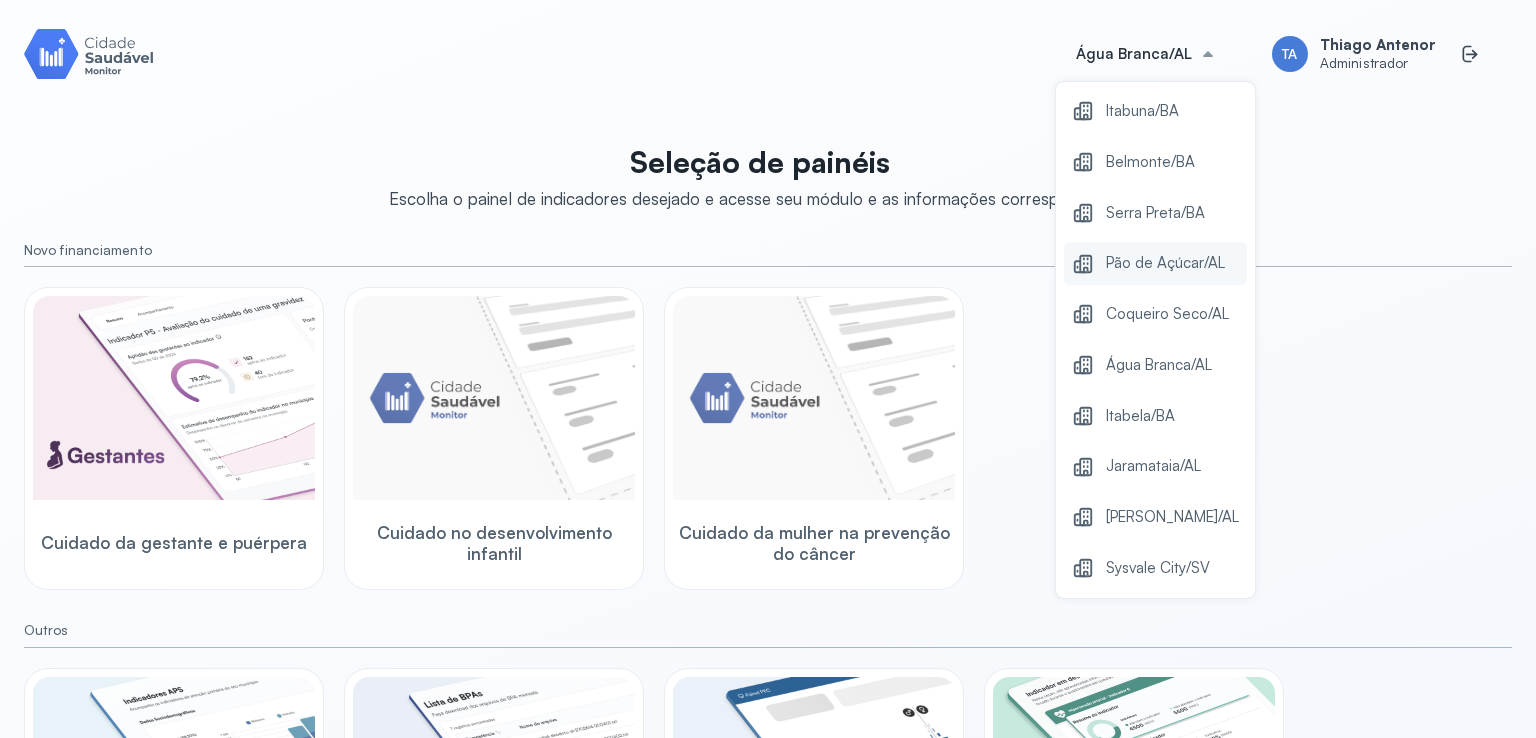 click on "Pão de Açúcar/AL" at bounding box center [1155, 263] 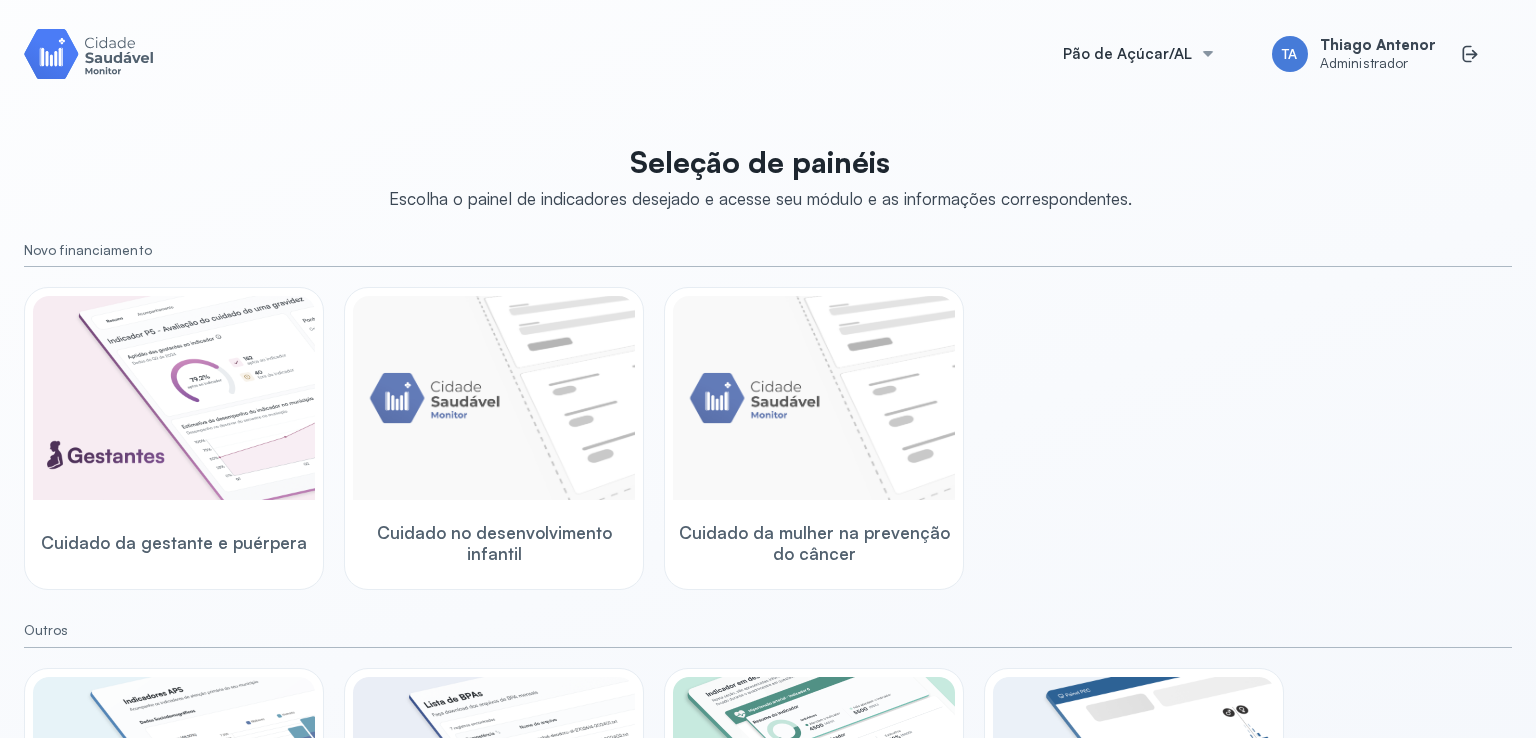 scroll, scrollTop: 0, scrollLeft: 0, axis: both 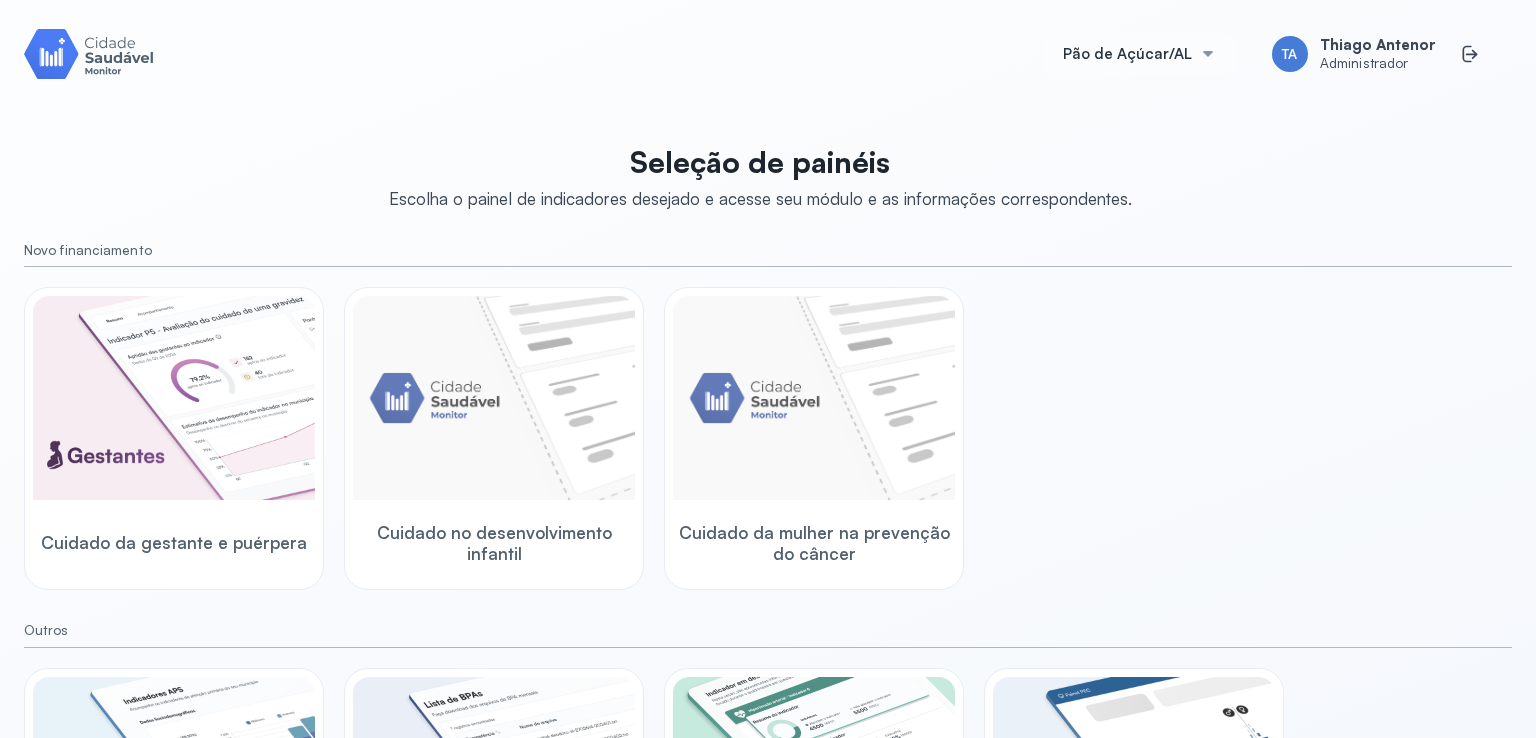 click on "Pão de Açúcar/AL" at bounding box center (1127, 54) 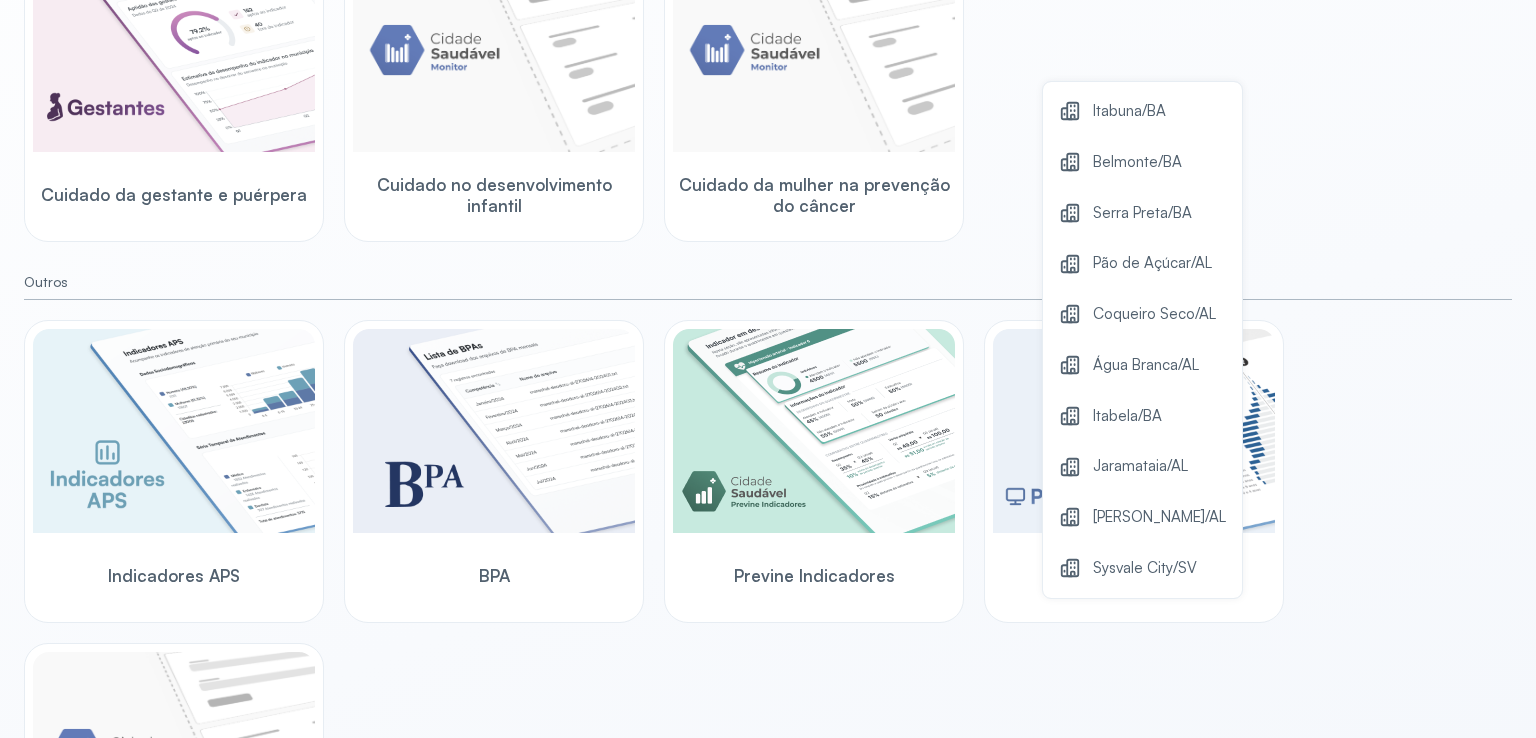 scroll, scrollTop: 400, scrollLeft: 0, axis: vertical 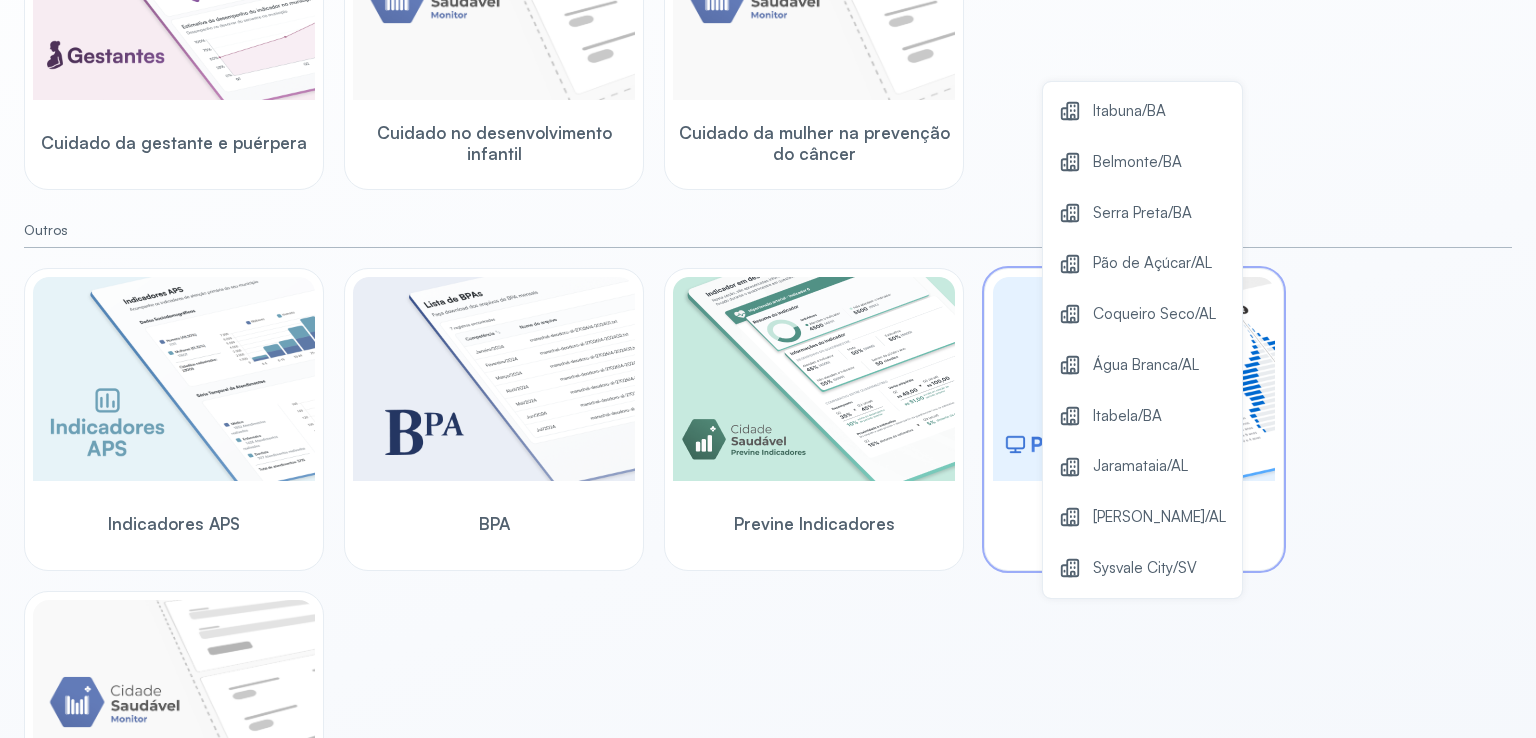 drag, startPoint x: 1124, startPoint y: 568, endPoint x: 1116, endPoint y: 561, distance: 10.630146 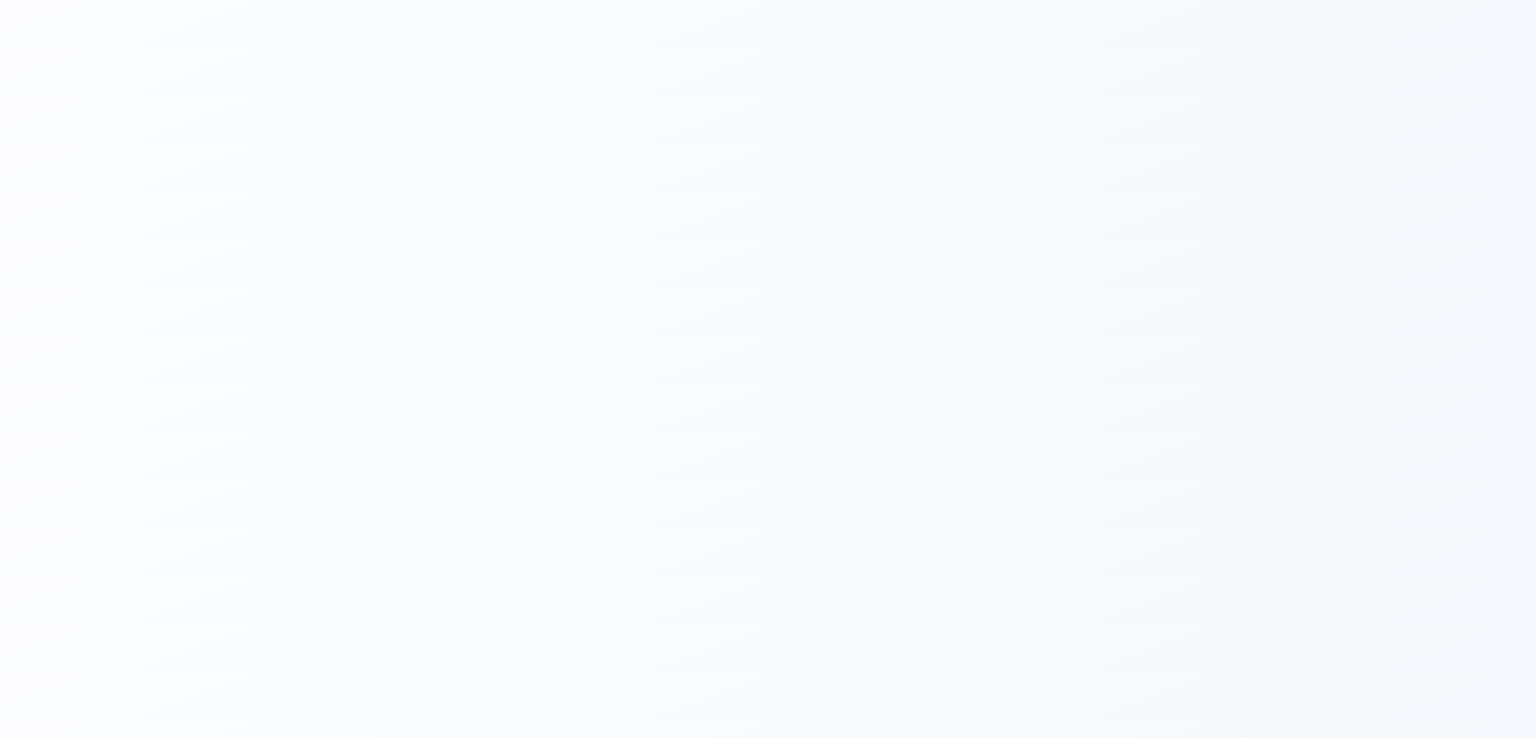 scroll, scrollTop: 0, scrollLeft: 0, axis: both 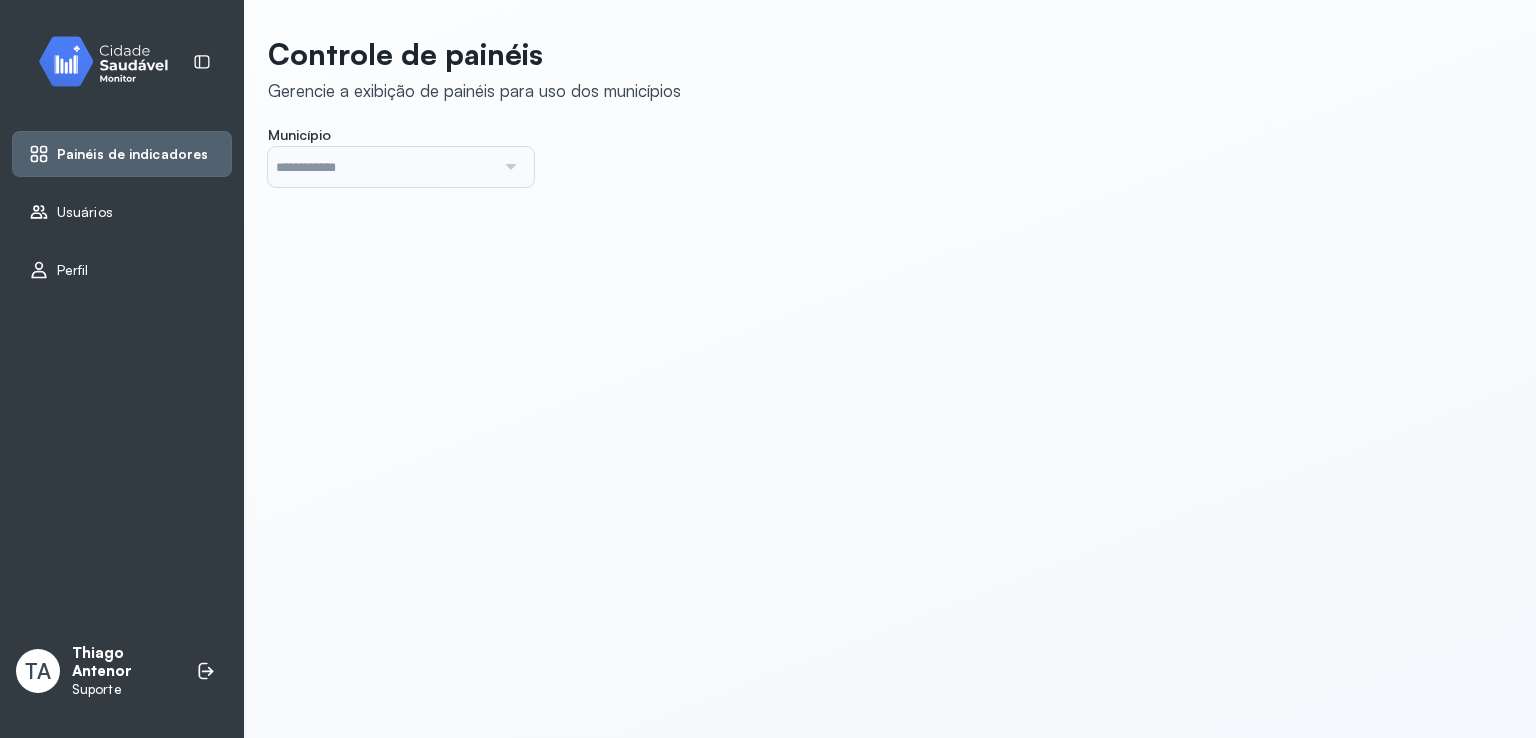 click 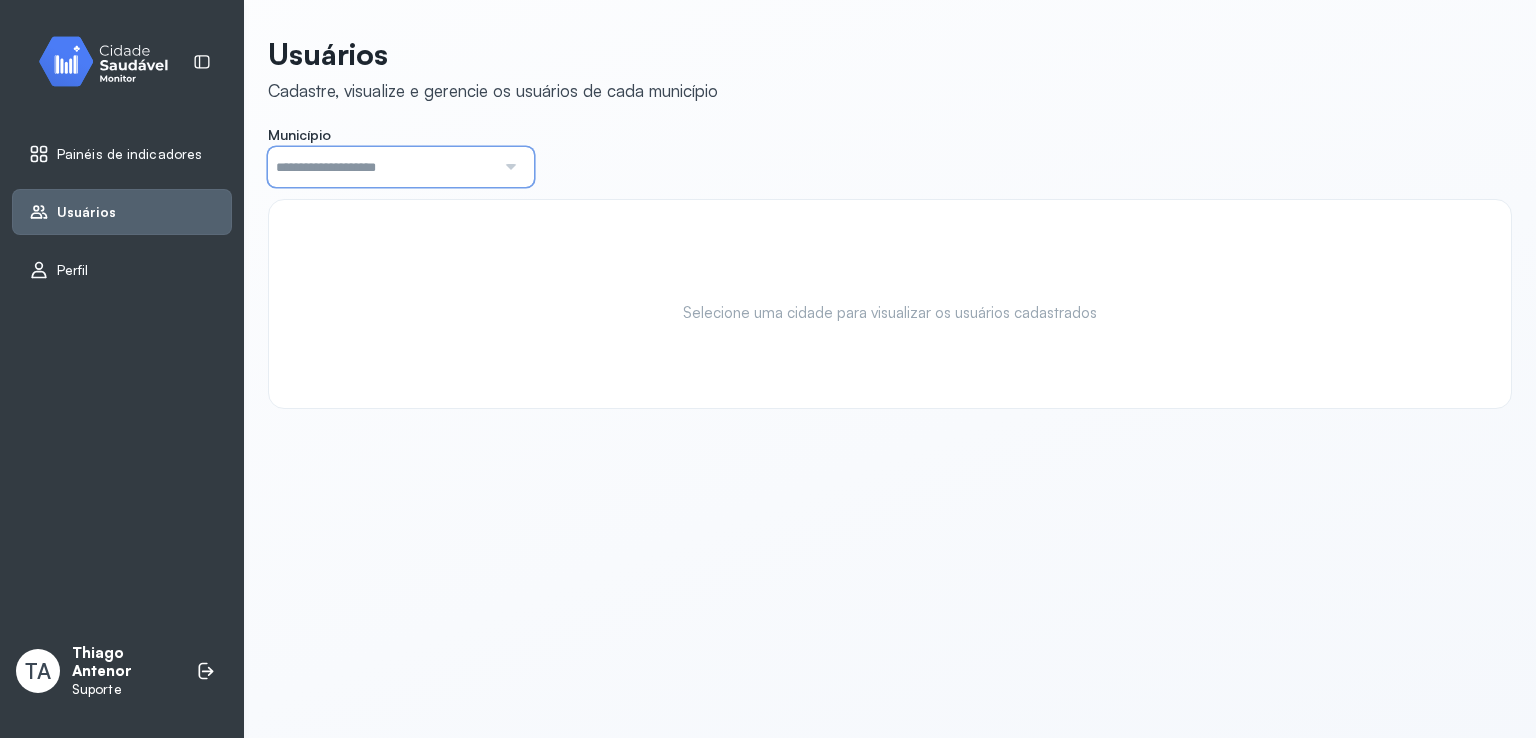 click at bounding box center [381, 167] 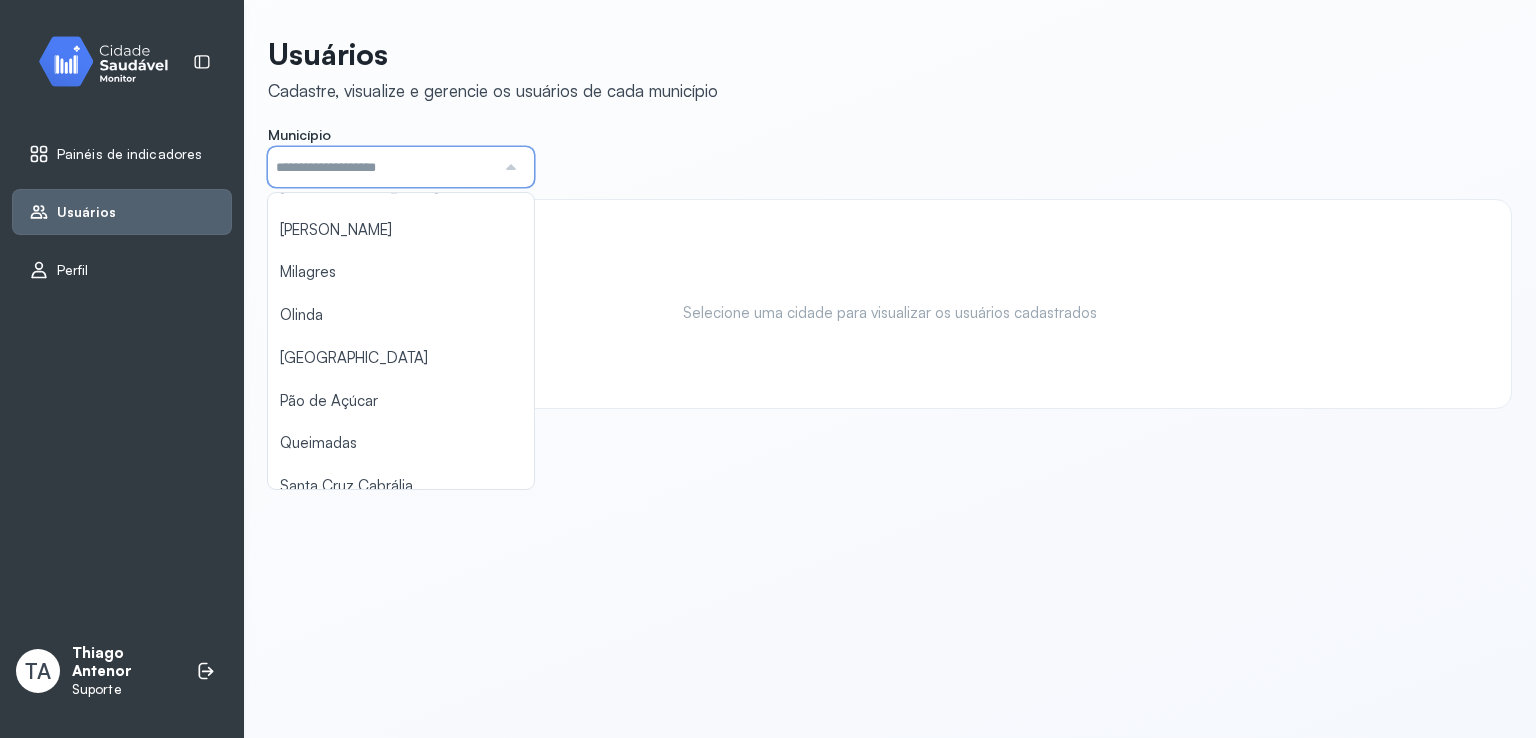 scroll, scrollTop: 944, scrollLeft: 0, axis: vertical 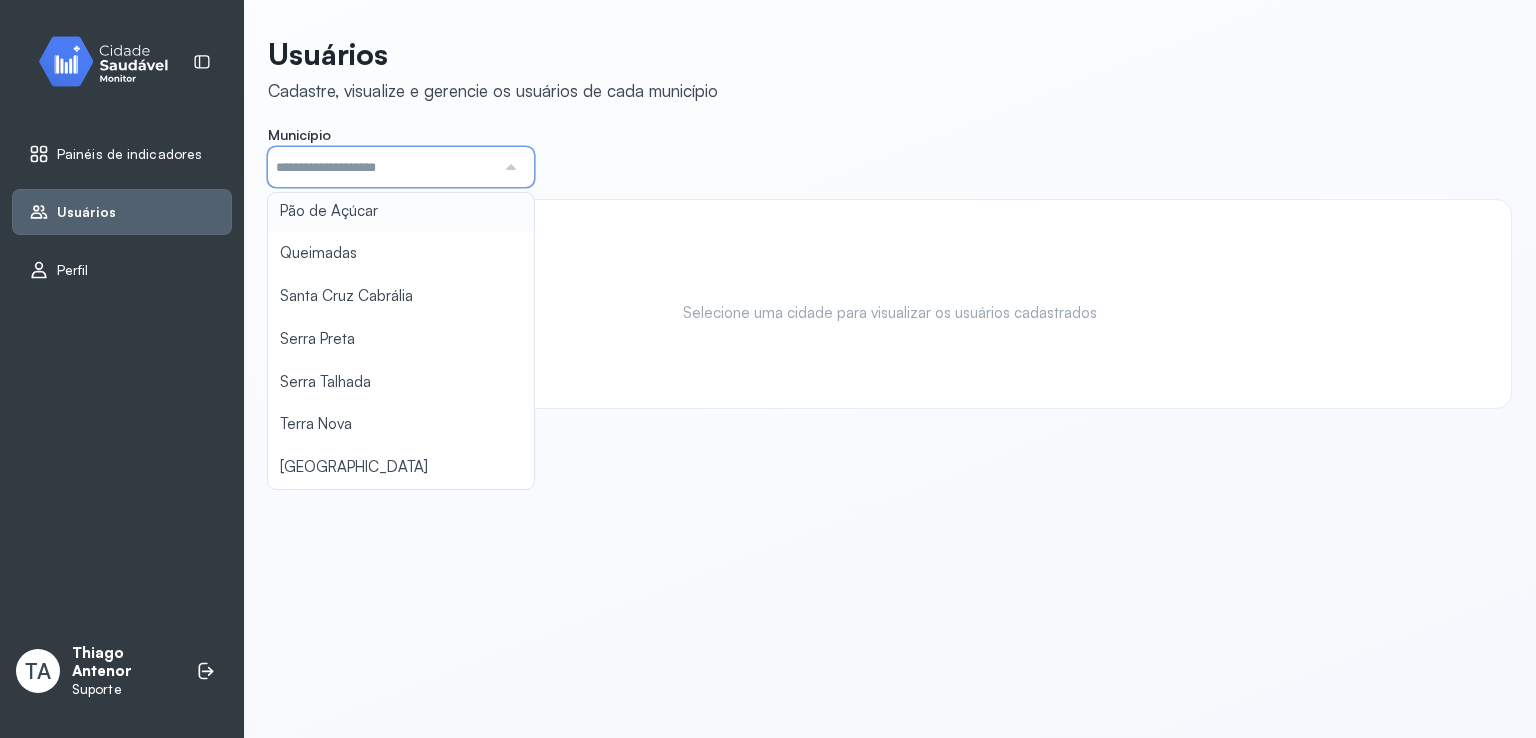 type on "**********" 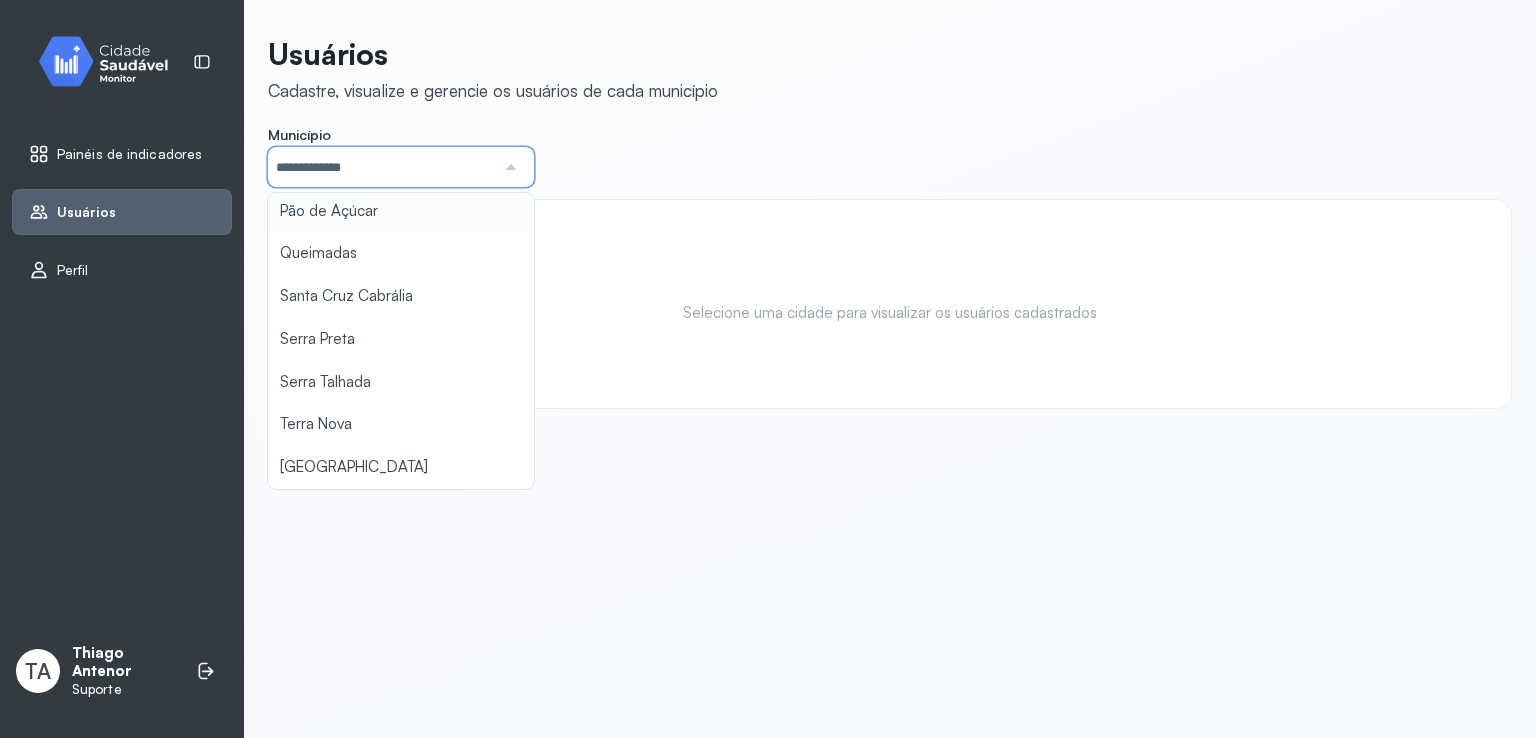 click on "**********" 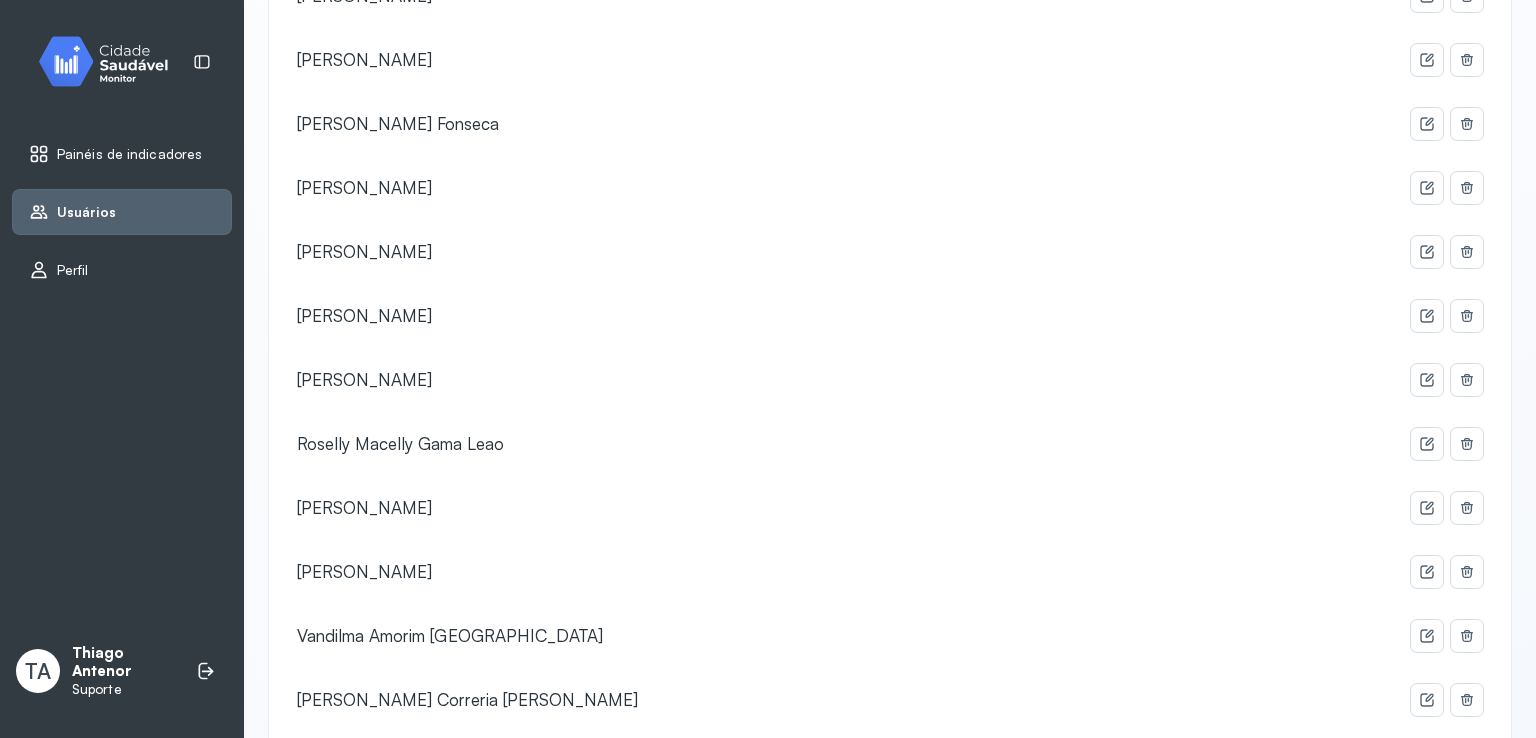 scroll, scrollTop: 2400, scrollLeft: 0, axis: vertical 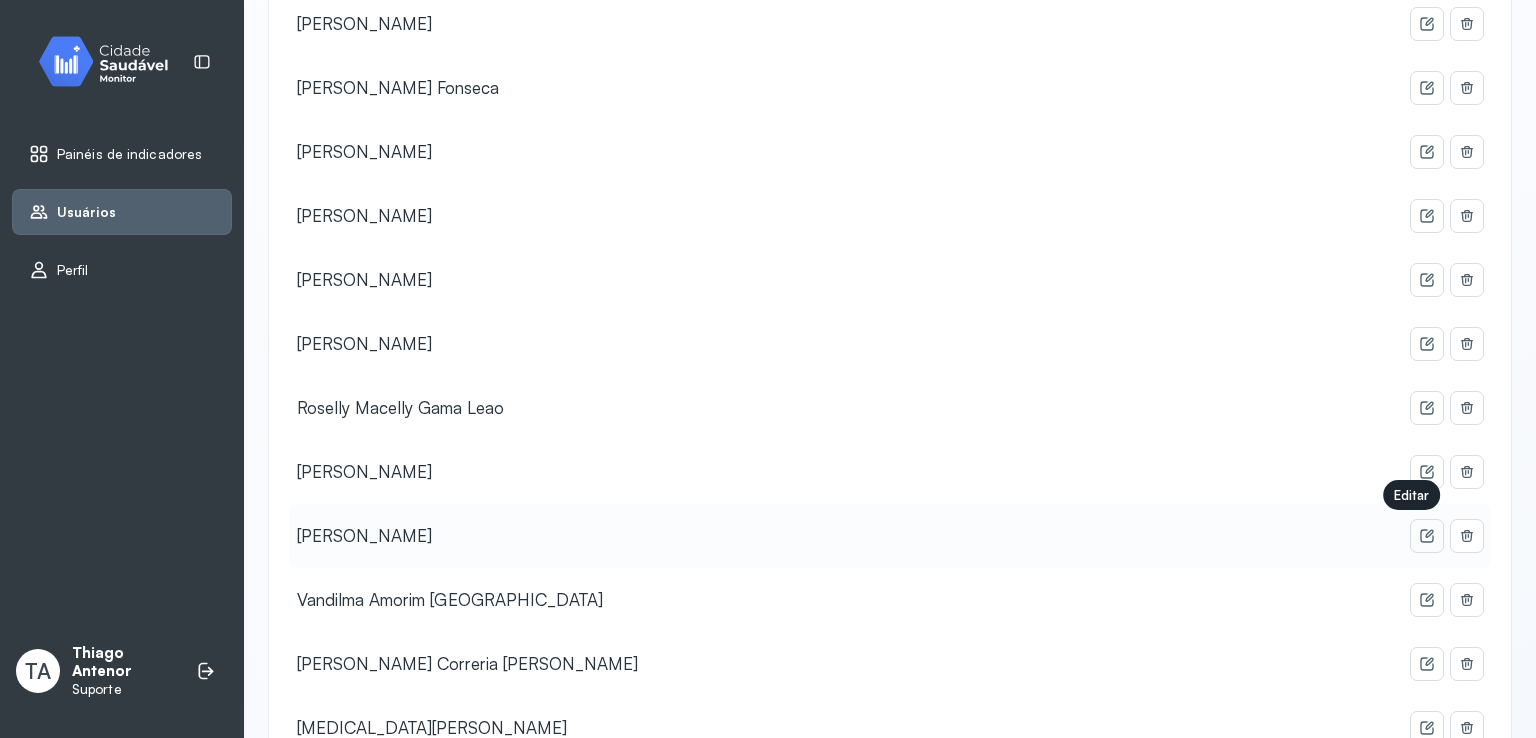 click 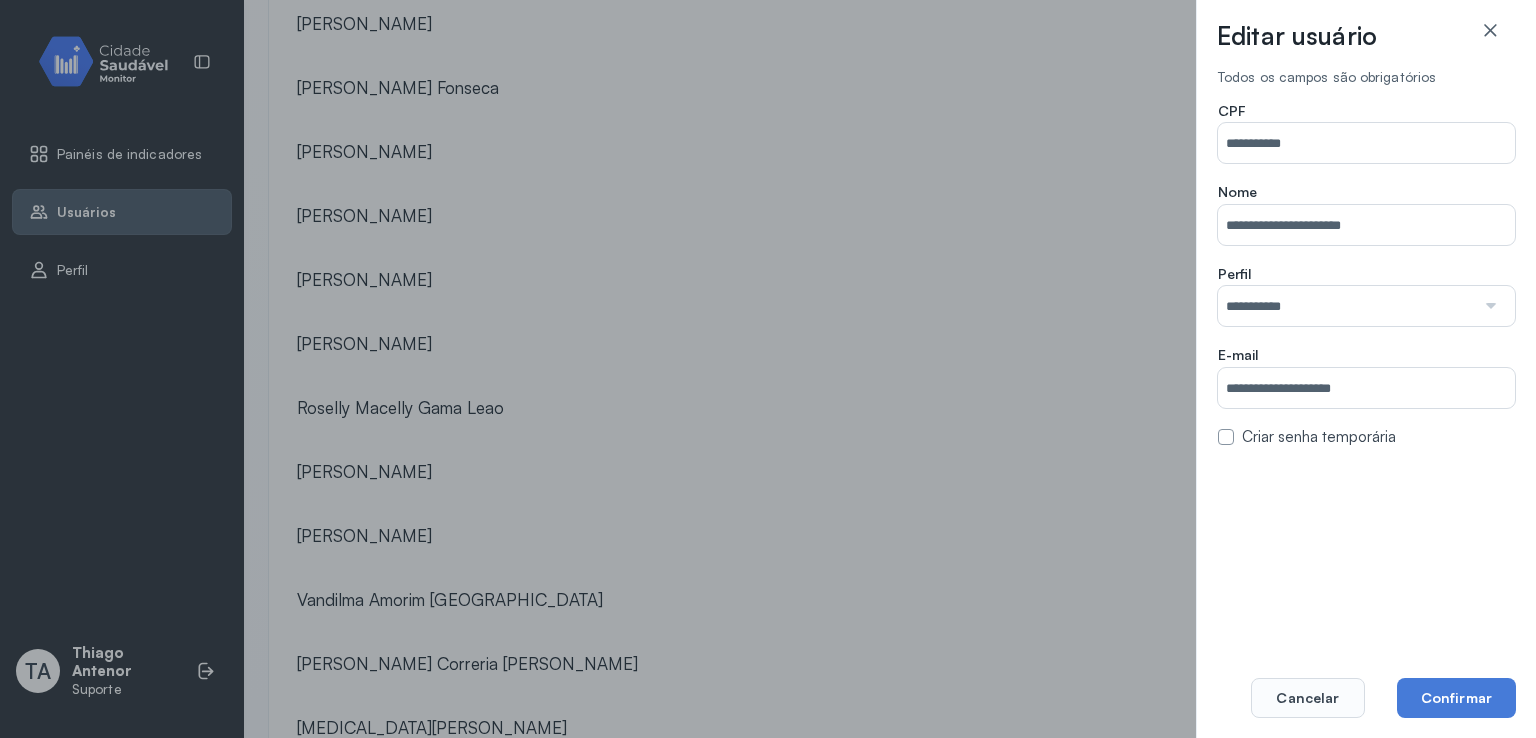 click at bounding box center (1226, 437) 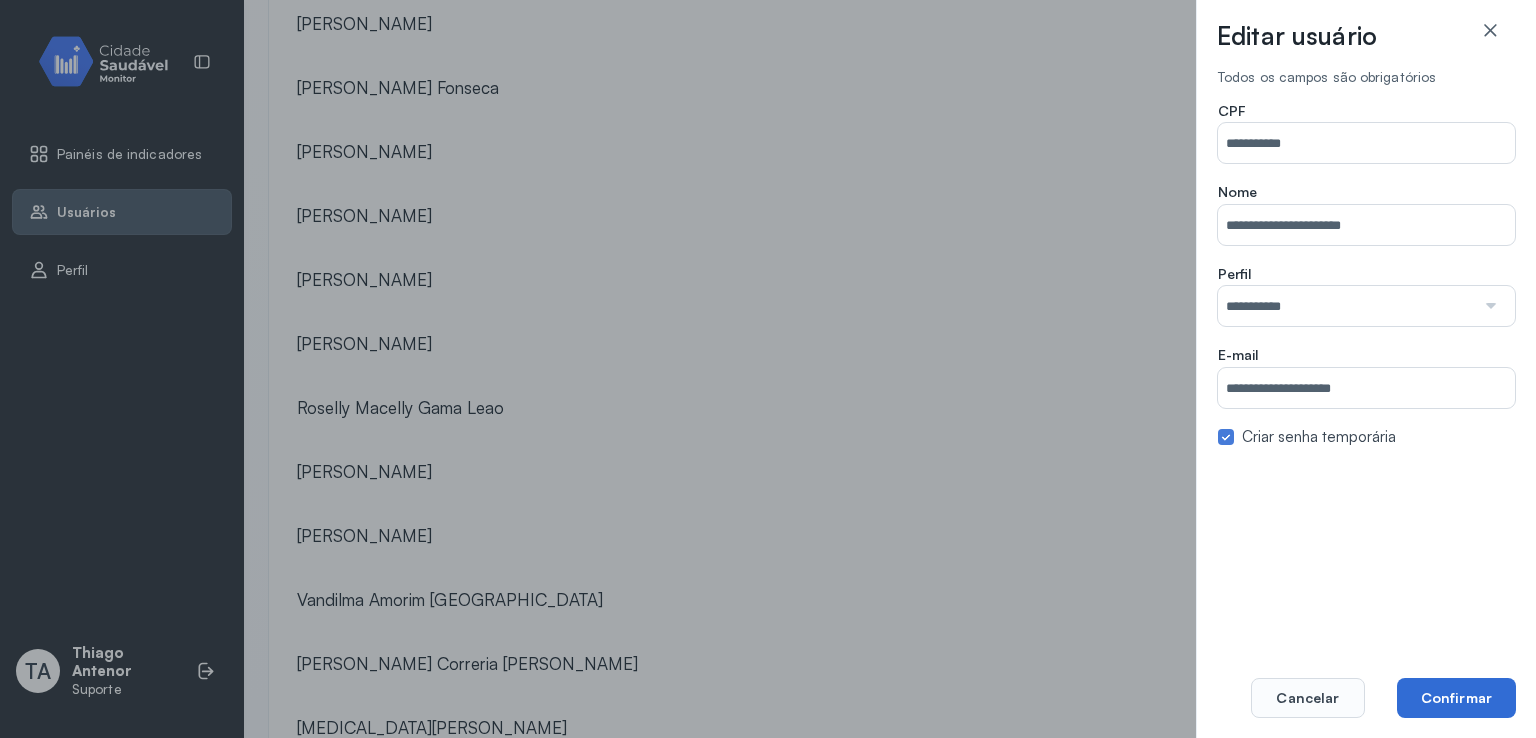 click on "Confirmar" 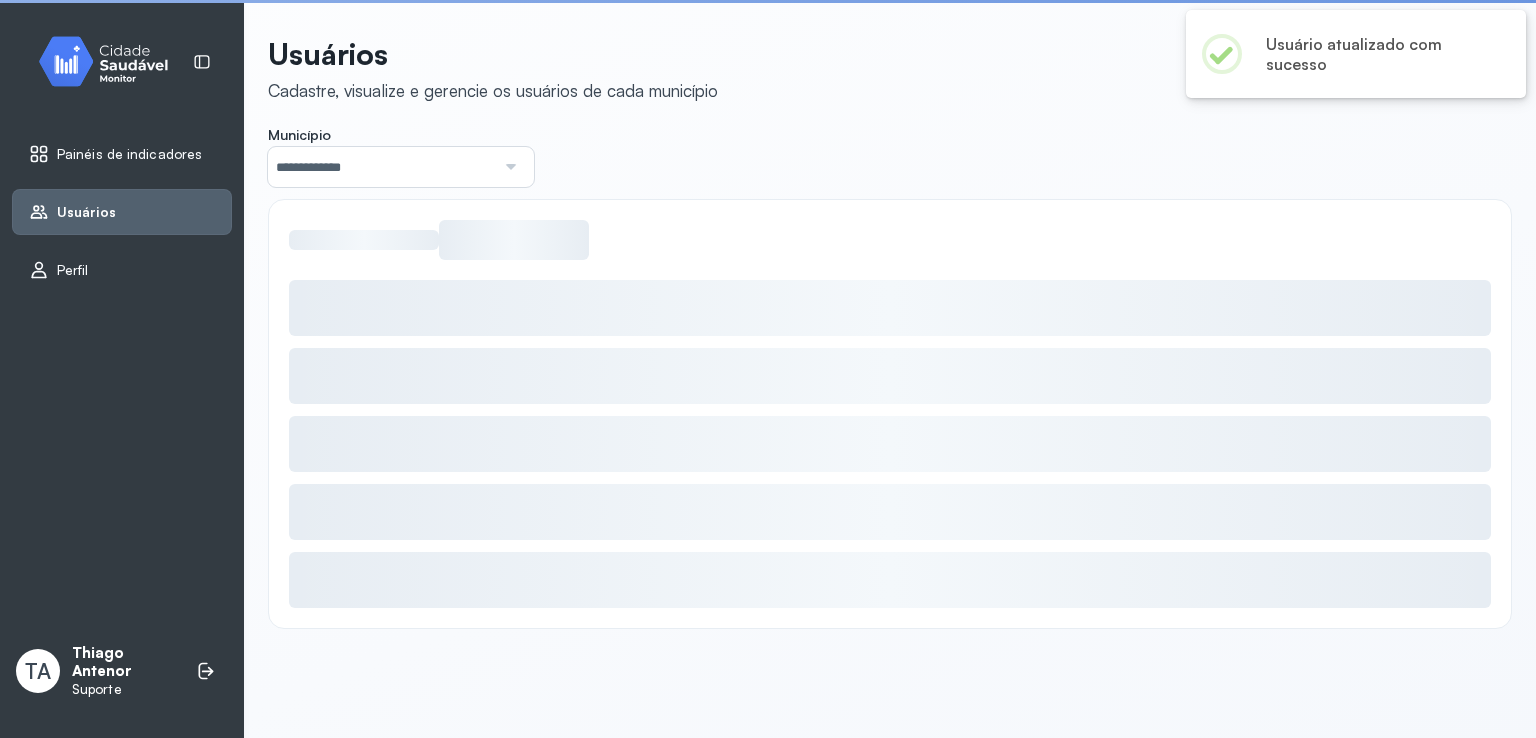 scroll, scrollTop: 0, scrollLeft: 0, axis: both 